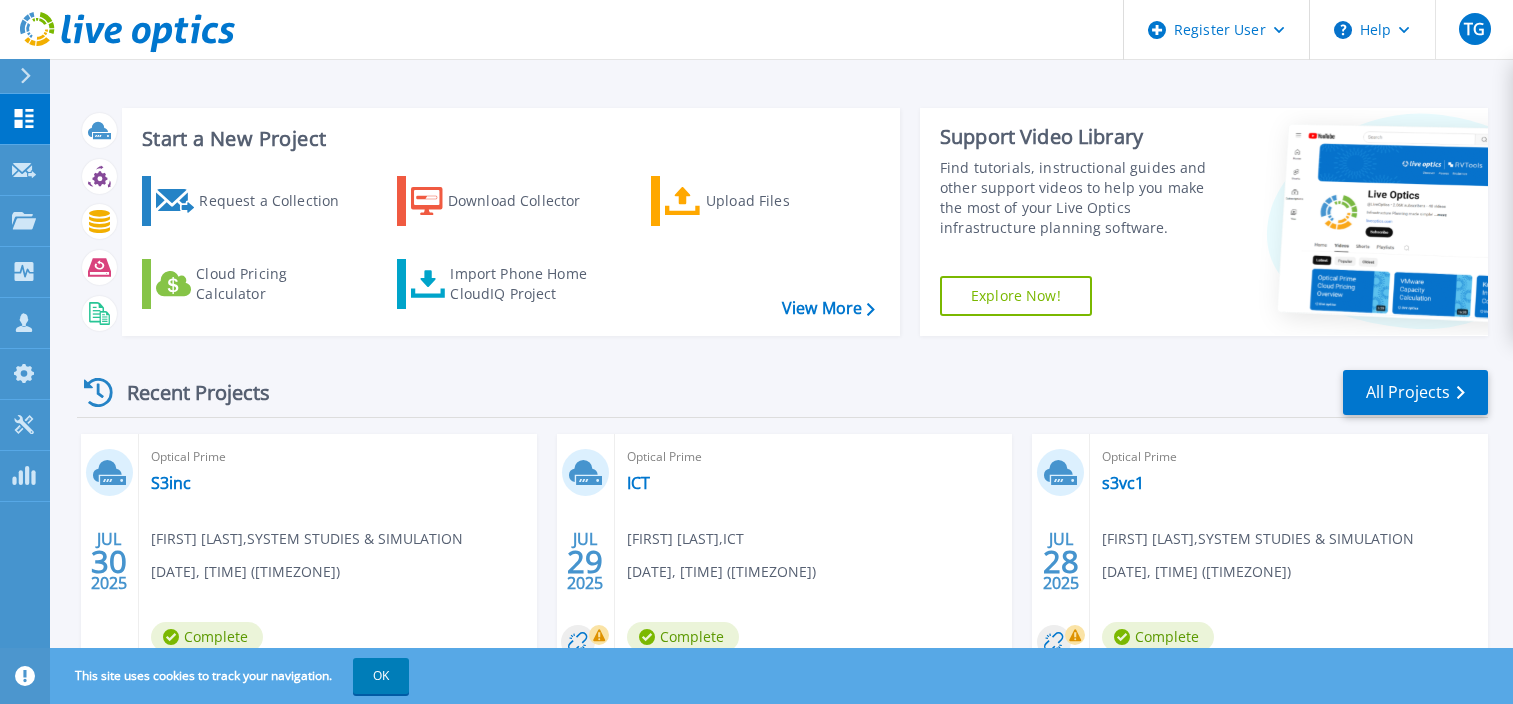 scroll, scrollTop: 0, scrollLeft: 0, axis: both 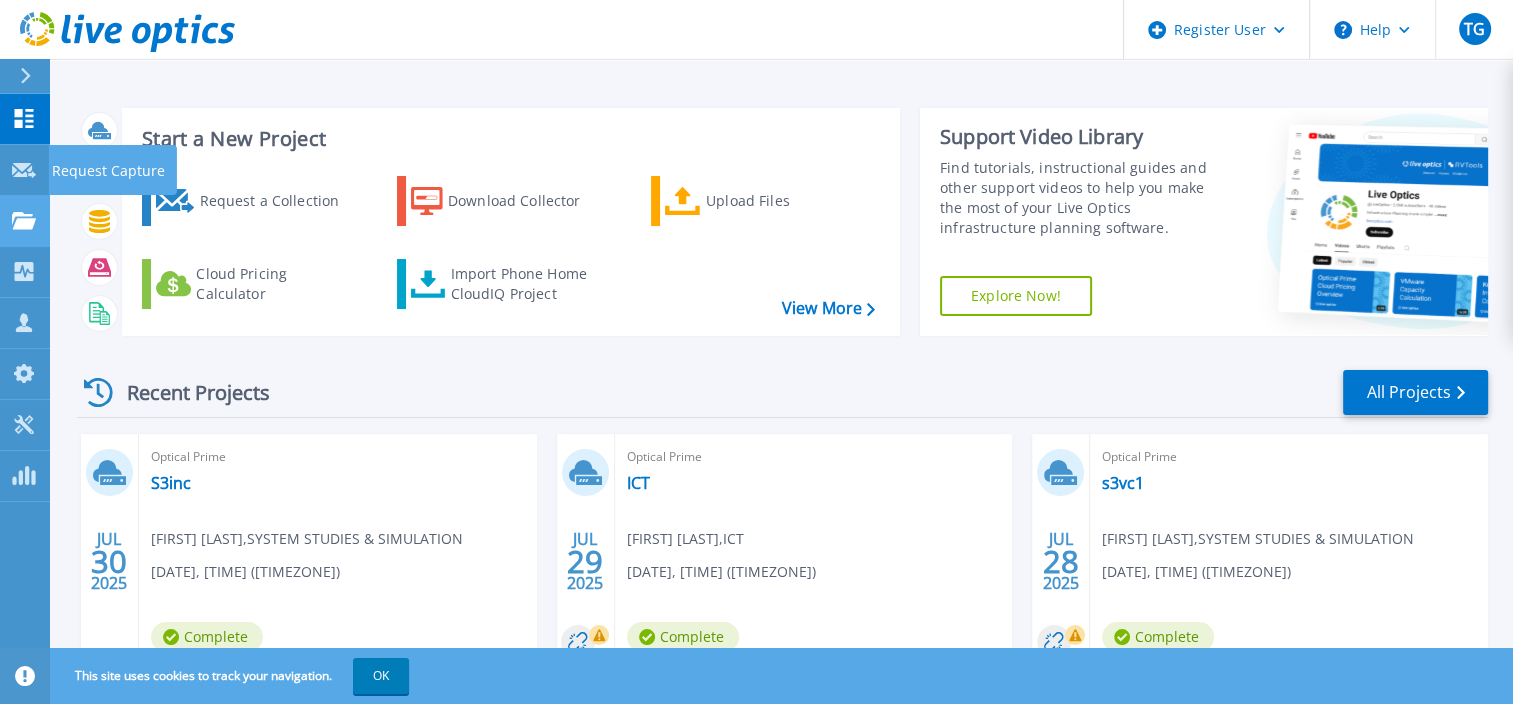 click on "Projects Projects" at bounding box center (25, 221) 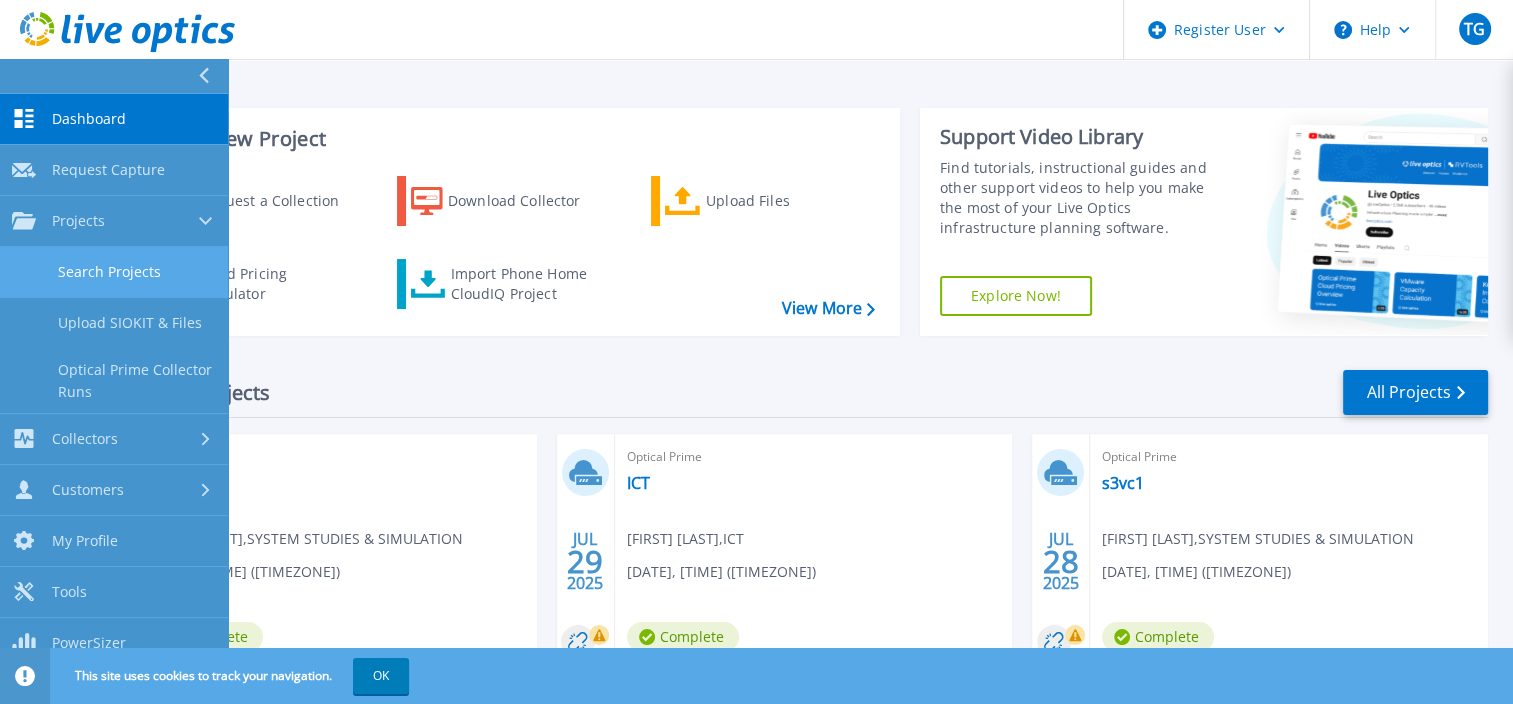 click on "Search Projects" at bounding box center [114, 272] 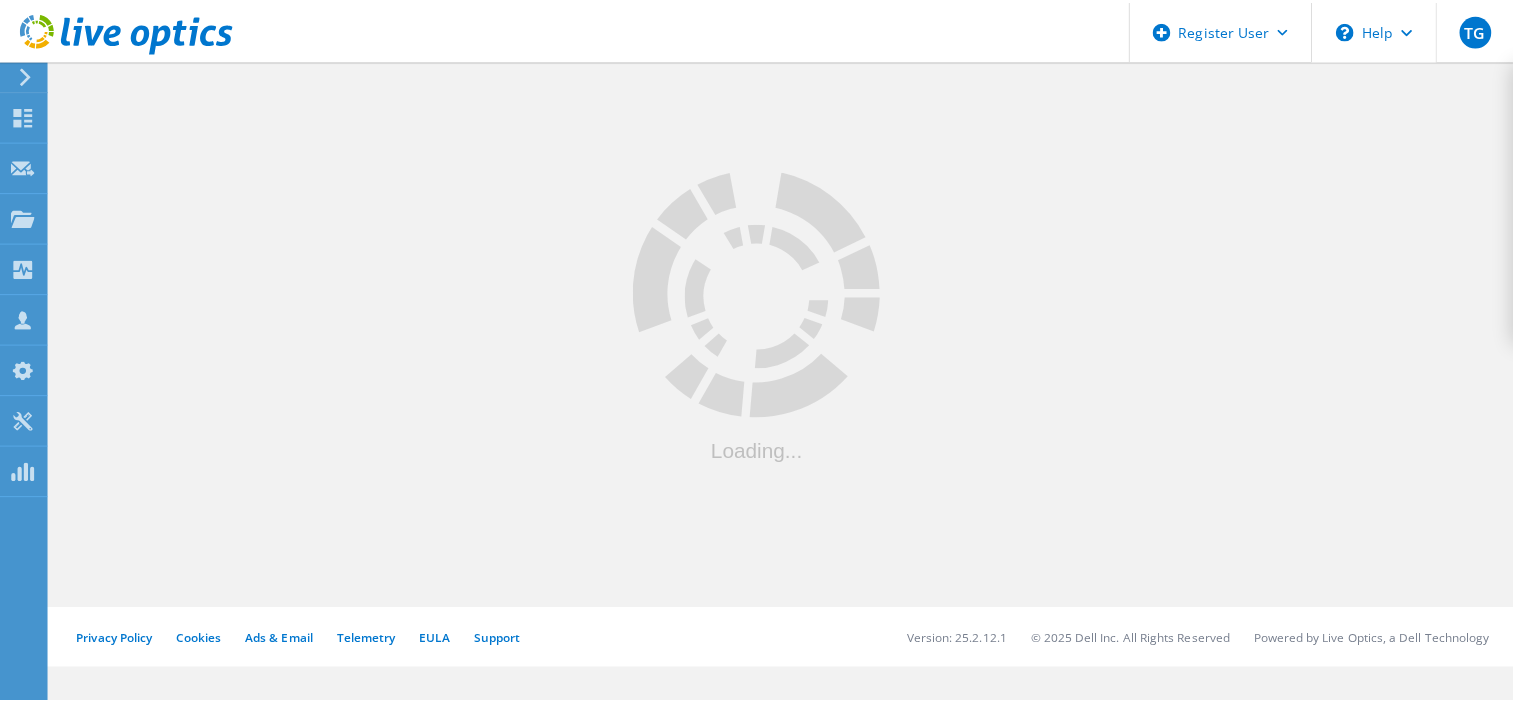 scroll, scrollTop: 0, scrollLeft: 0, axis: both 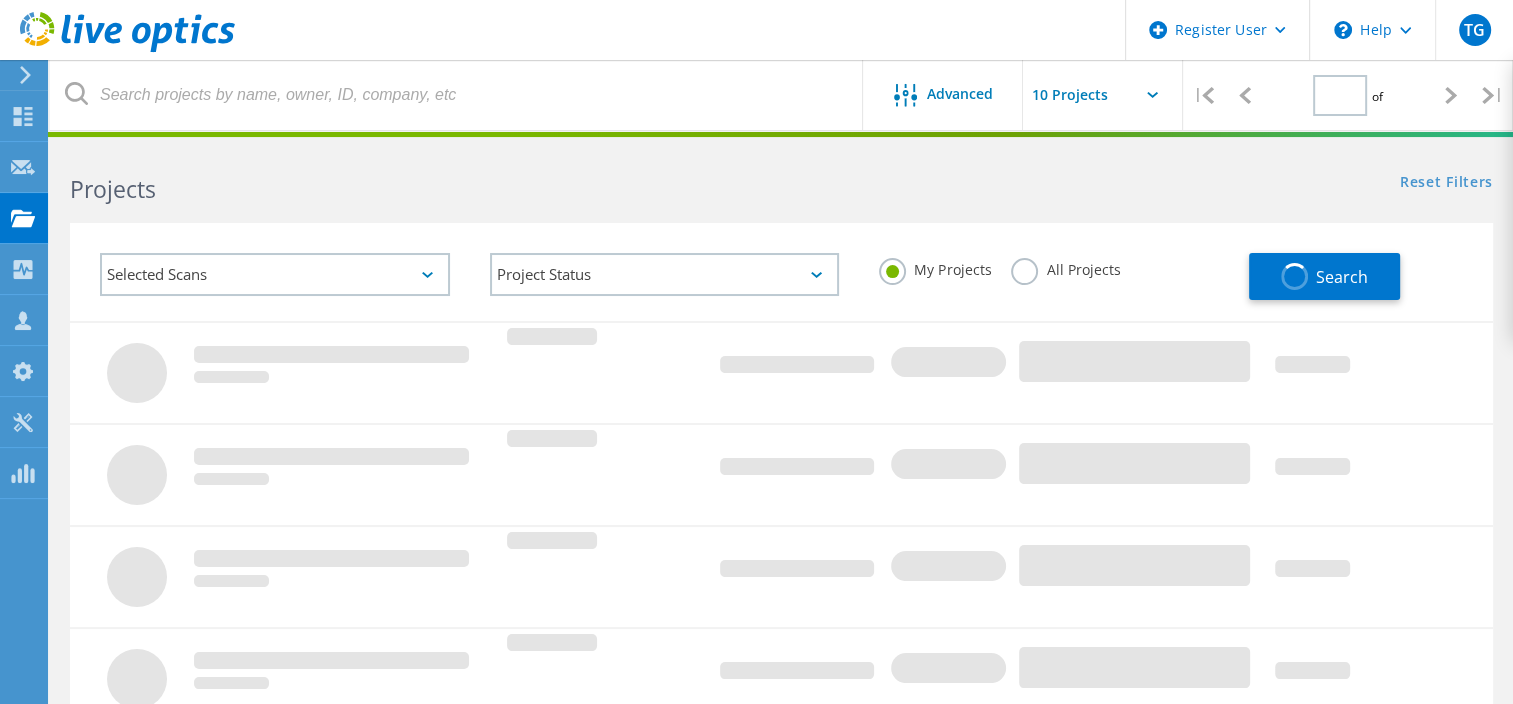 type on "1" 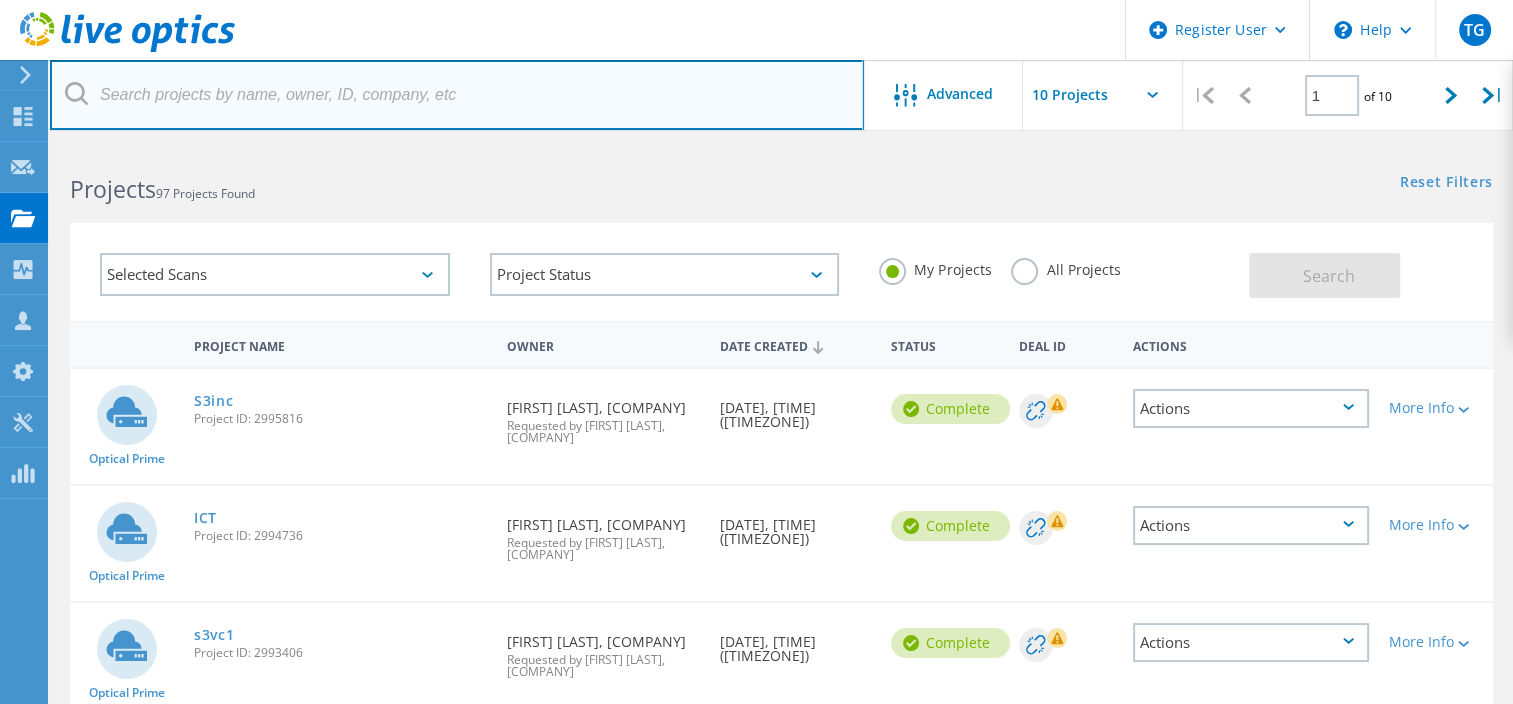 click at bounding box center [457, 95] 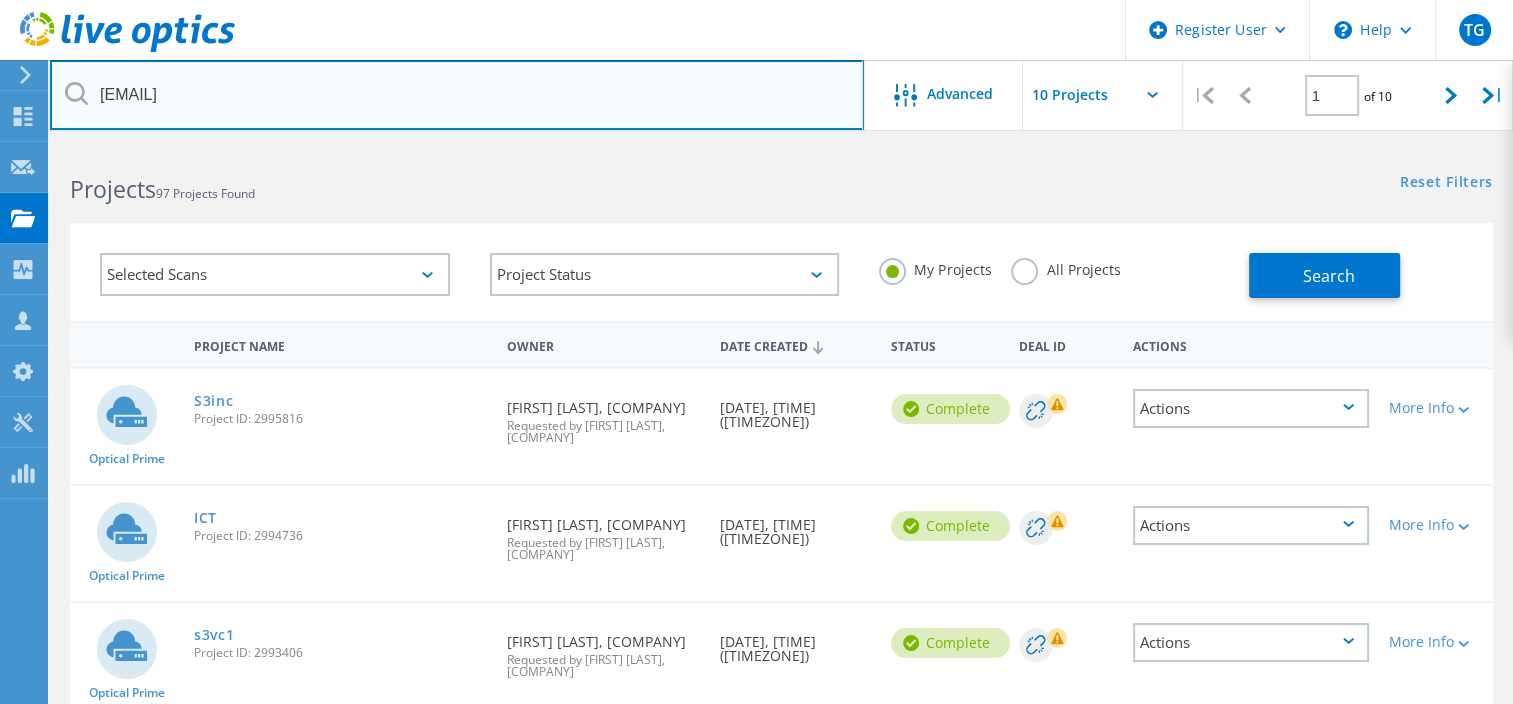 type on "aragan@jwemc.org" 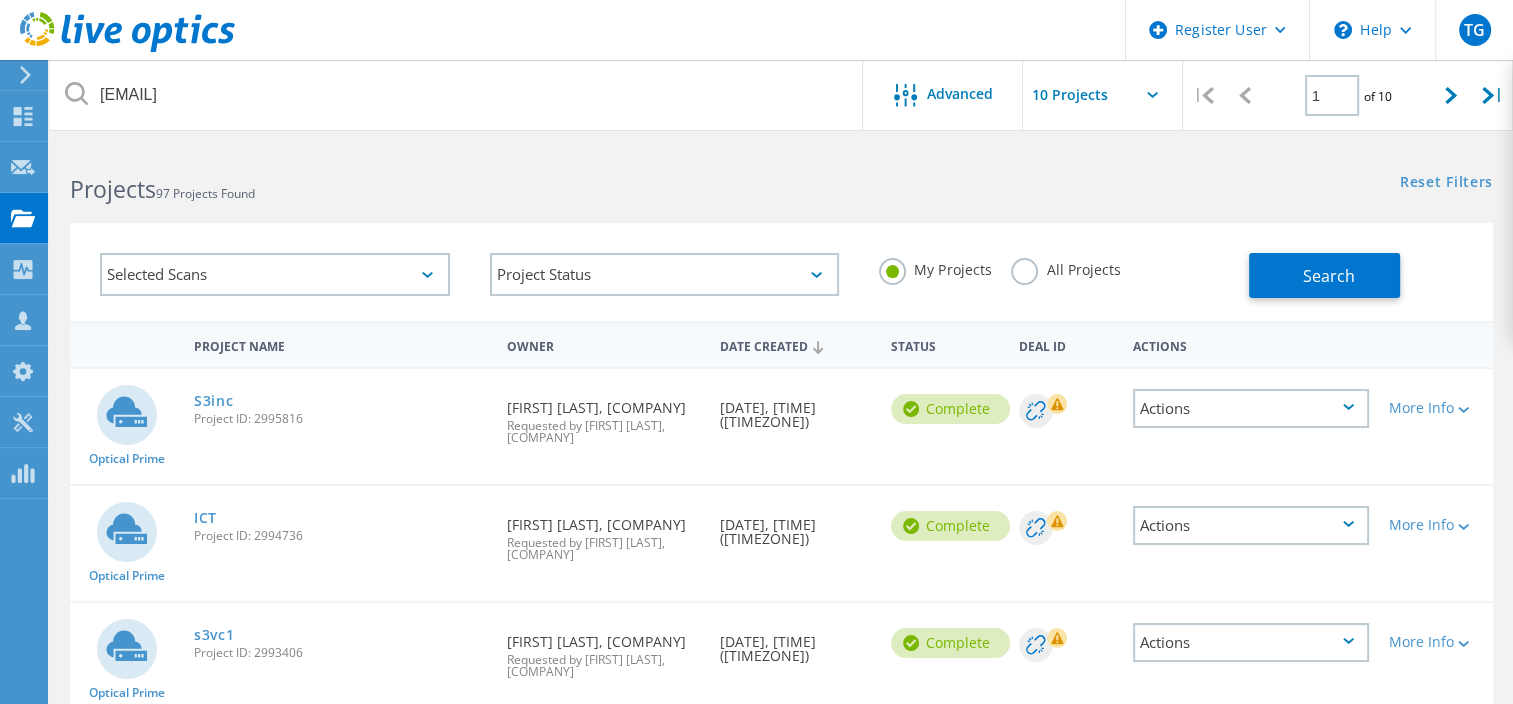 click on "All Projects" 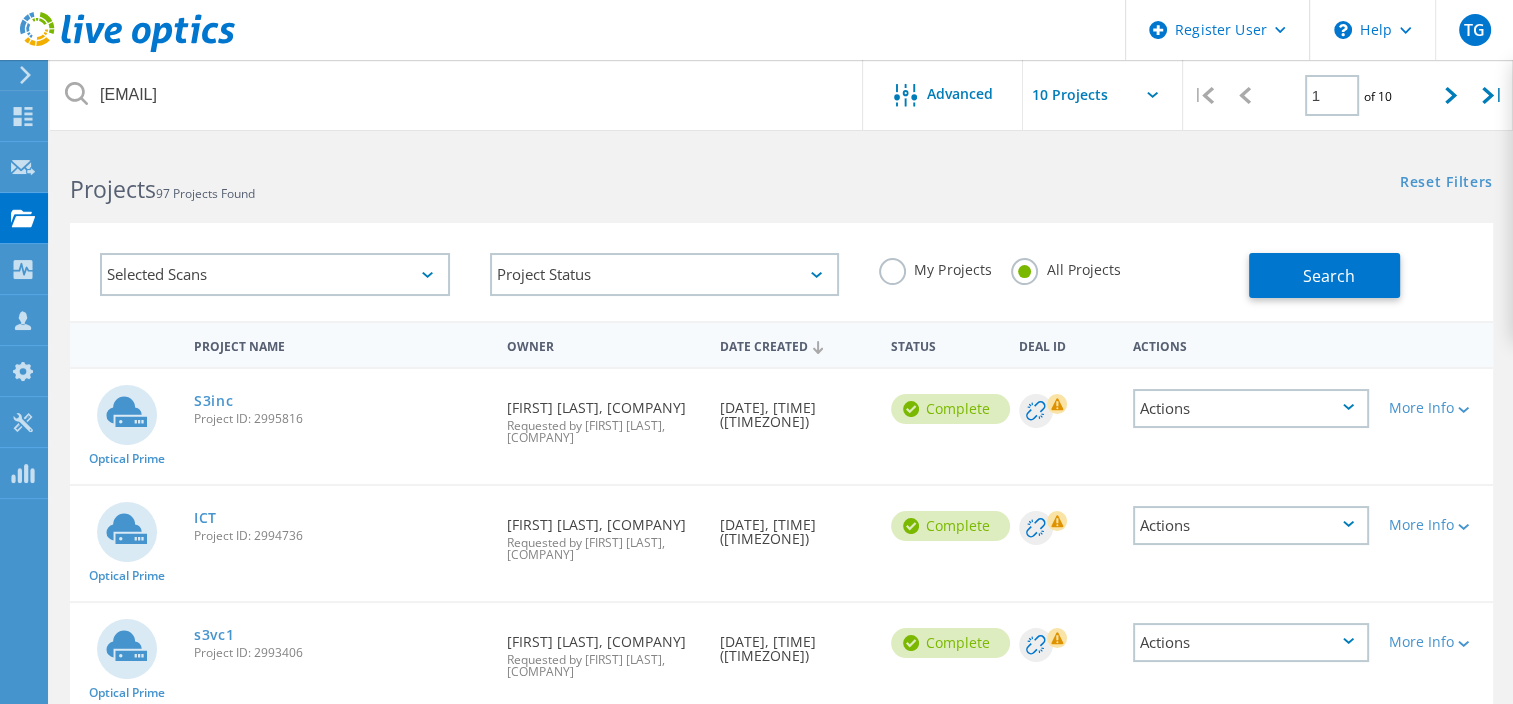 click on "My Projects All Projects" 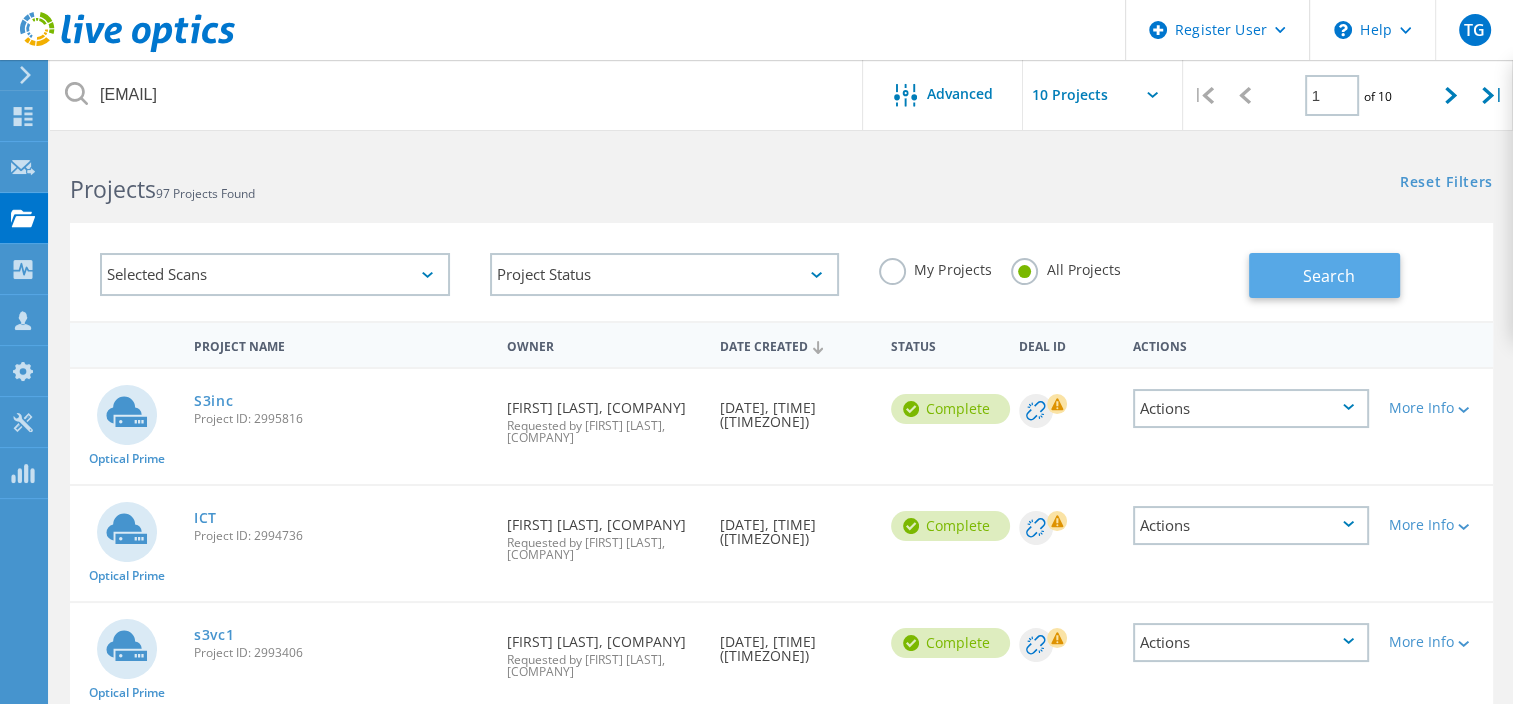 click on "Search" 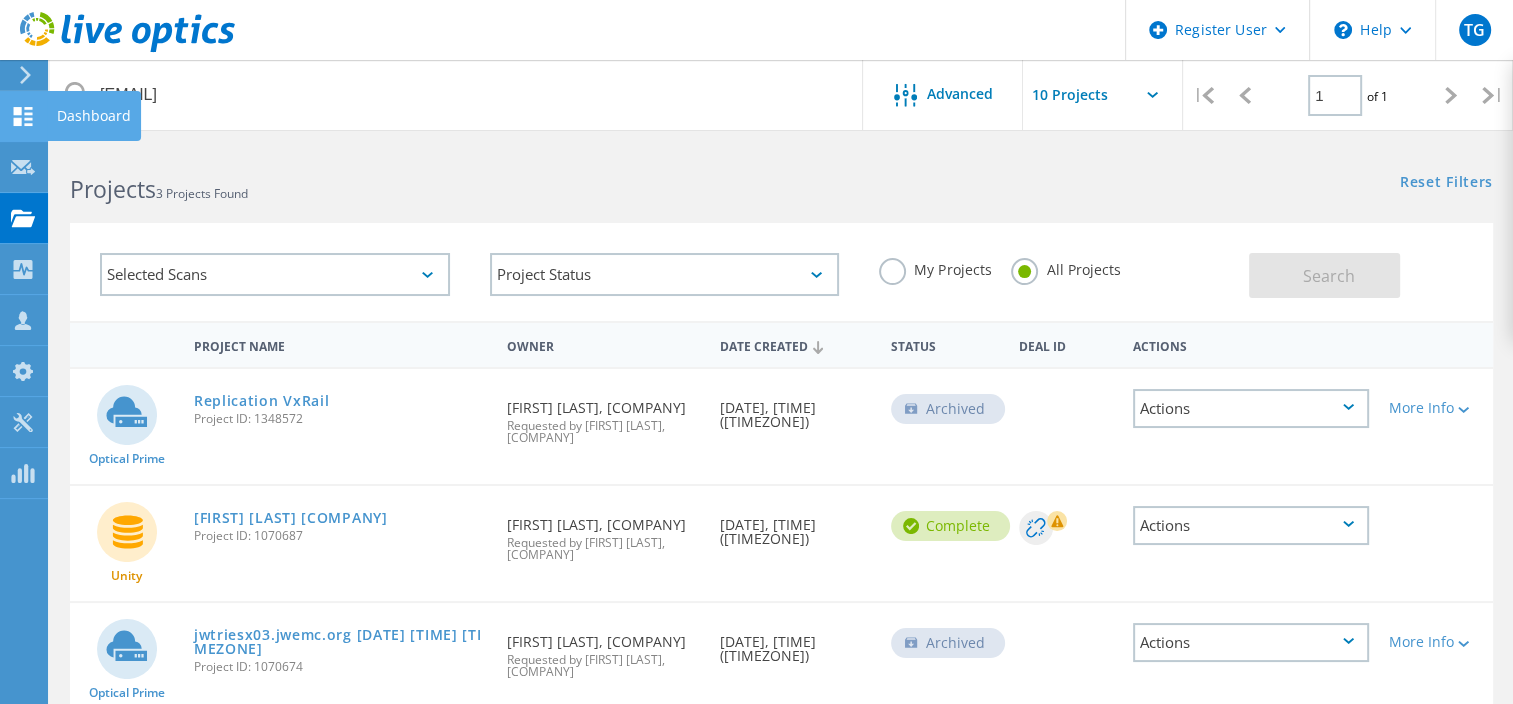 click on "Dashboard" at bounding box center (-66, 116) 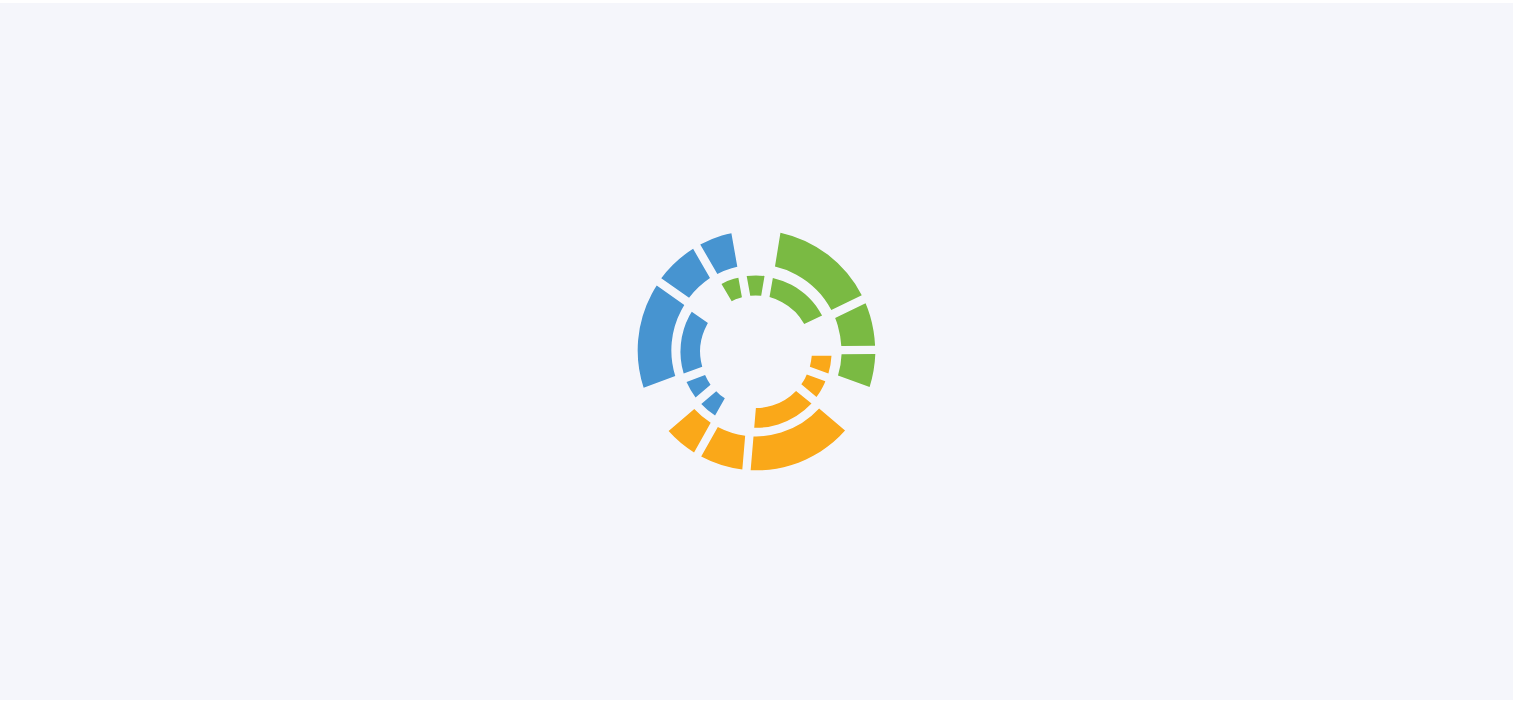 scroll, scrollTop: 0, scrollLeft: 0, axis: both 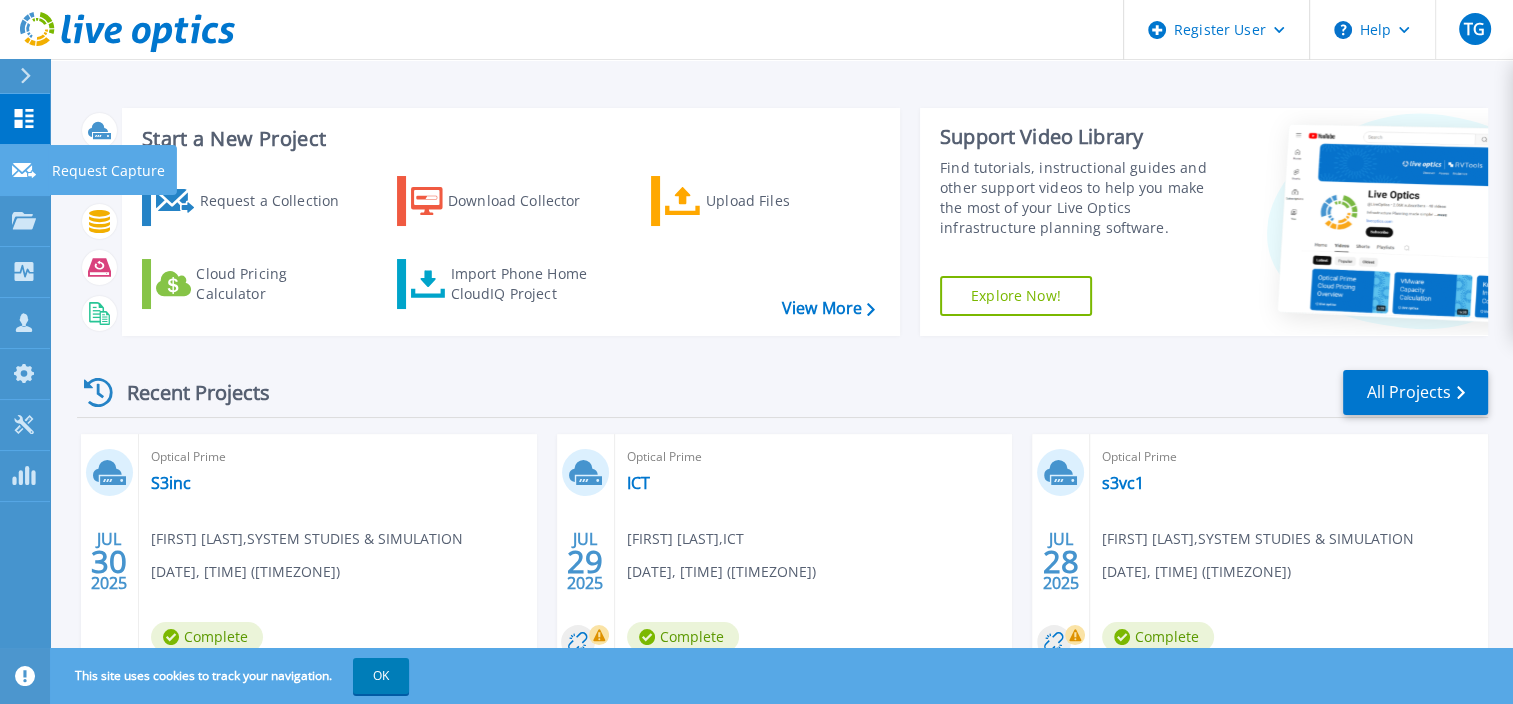 click on "Request Capture Request Capture" at bounding box center (25, 170) 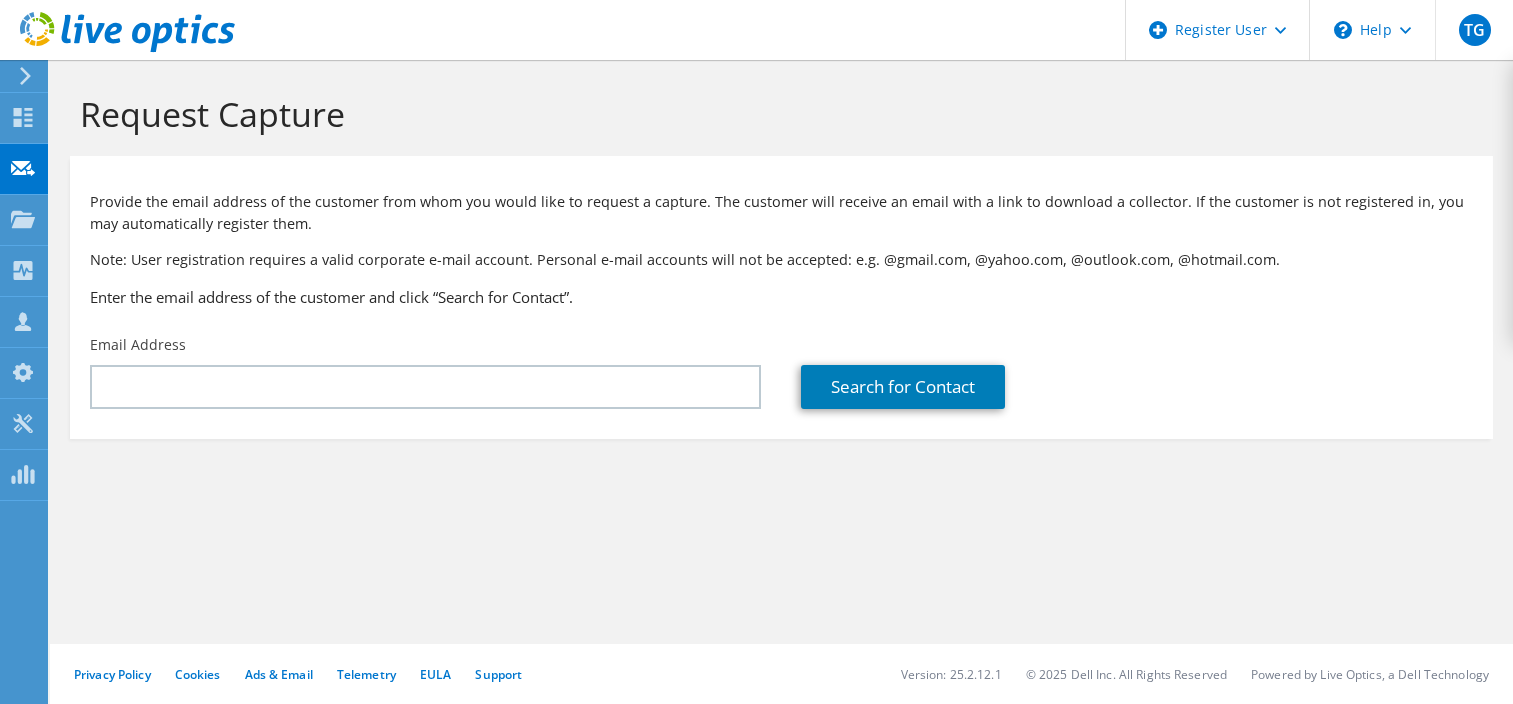 scroll, scrollTop: 0, scrollLeft: 0, axis: both 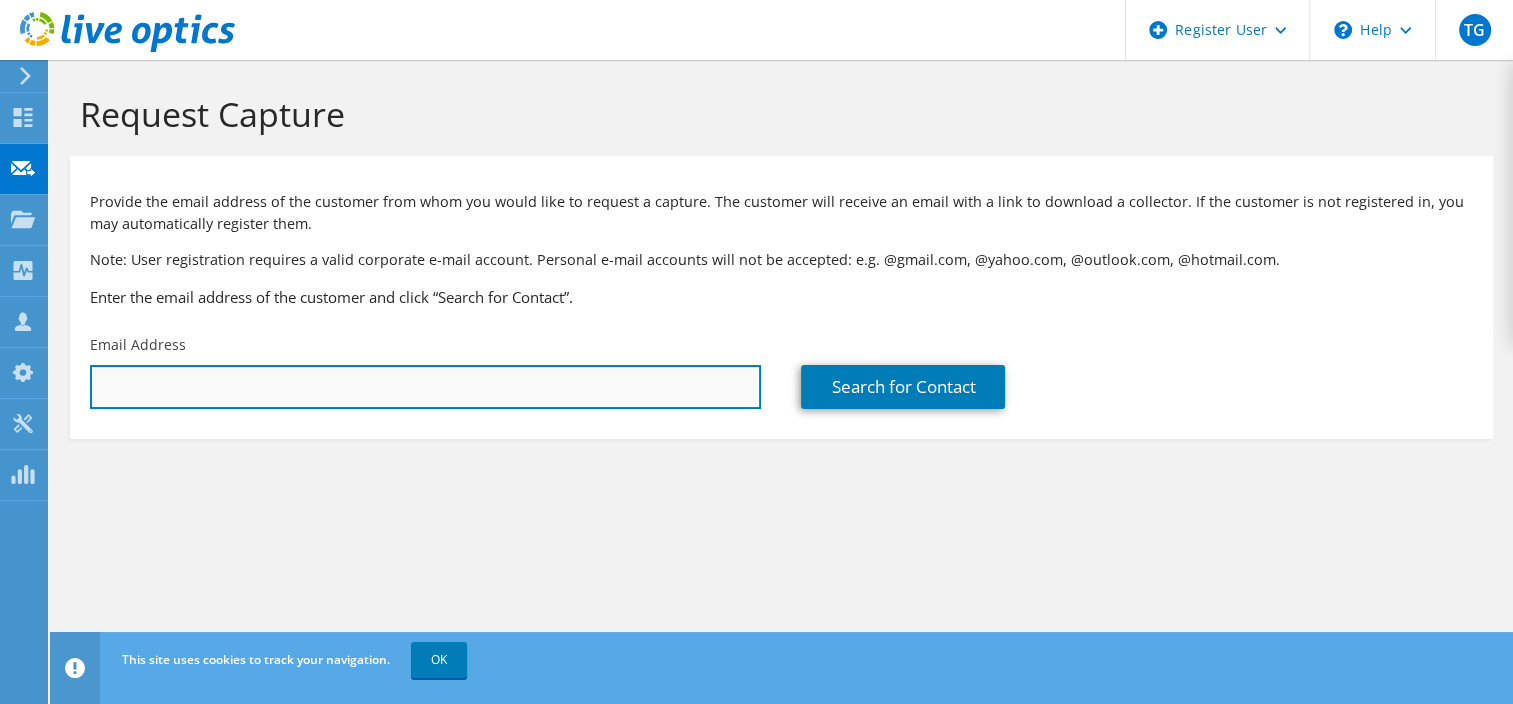 click at bounding box center [425, 387] 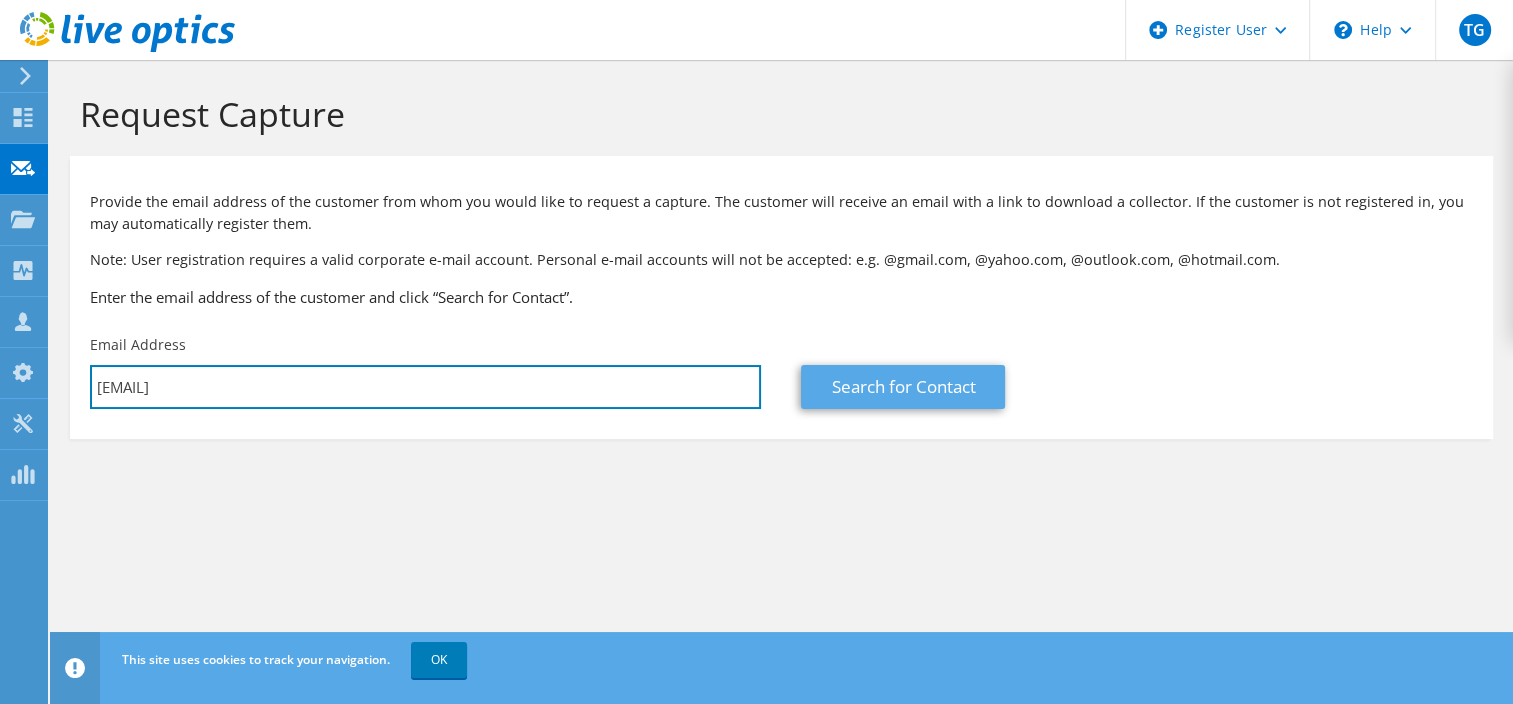 type on "[EMAIL]" 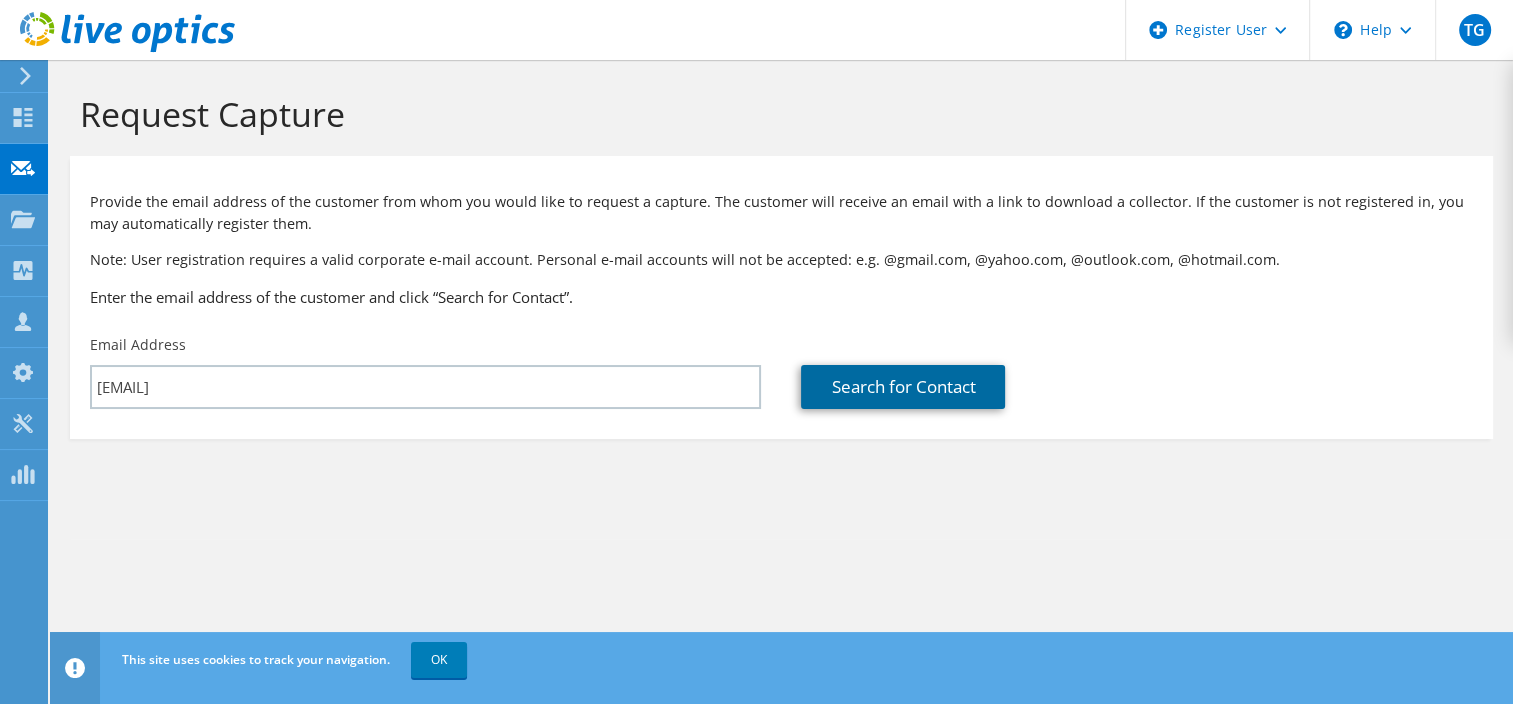 click on "Search for Contact" at bounding box center [903, 387] 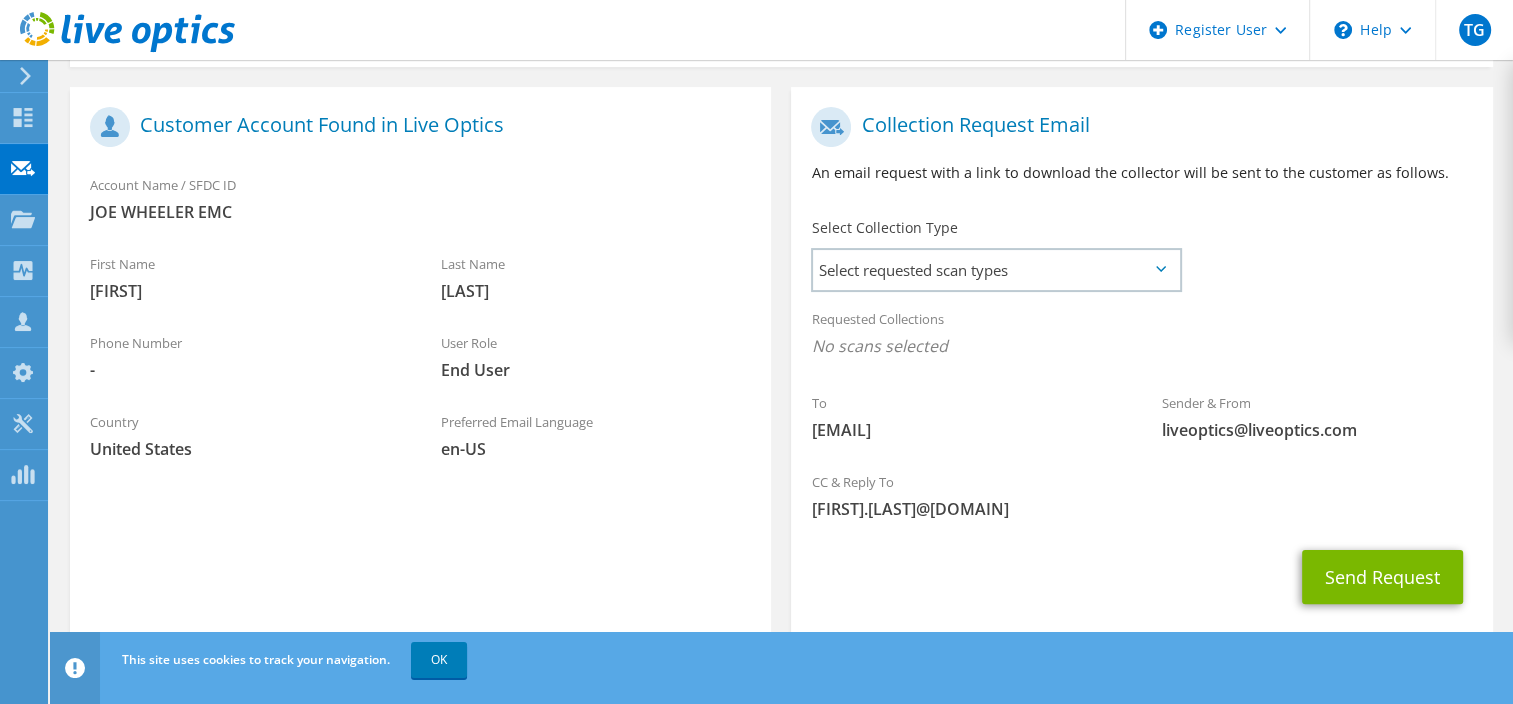 scroll, scrollTop: 412, scrollLeft: 0, axis: vertical 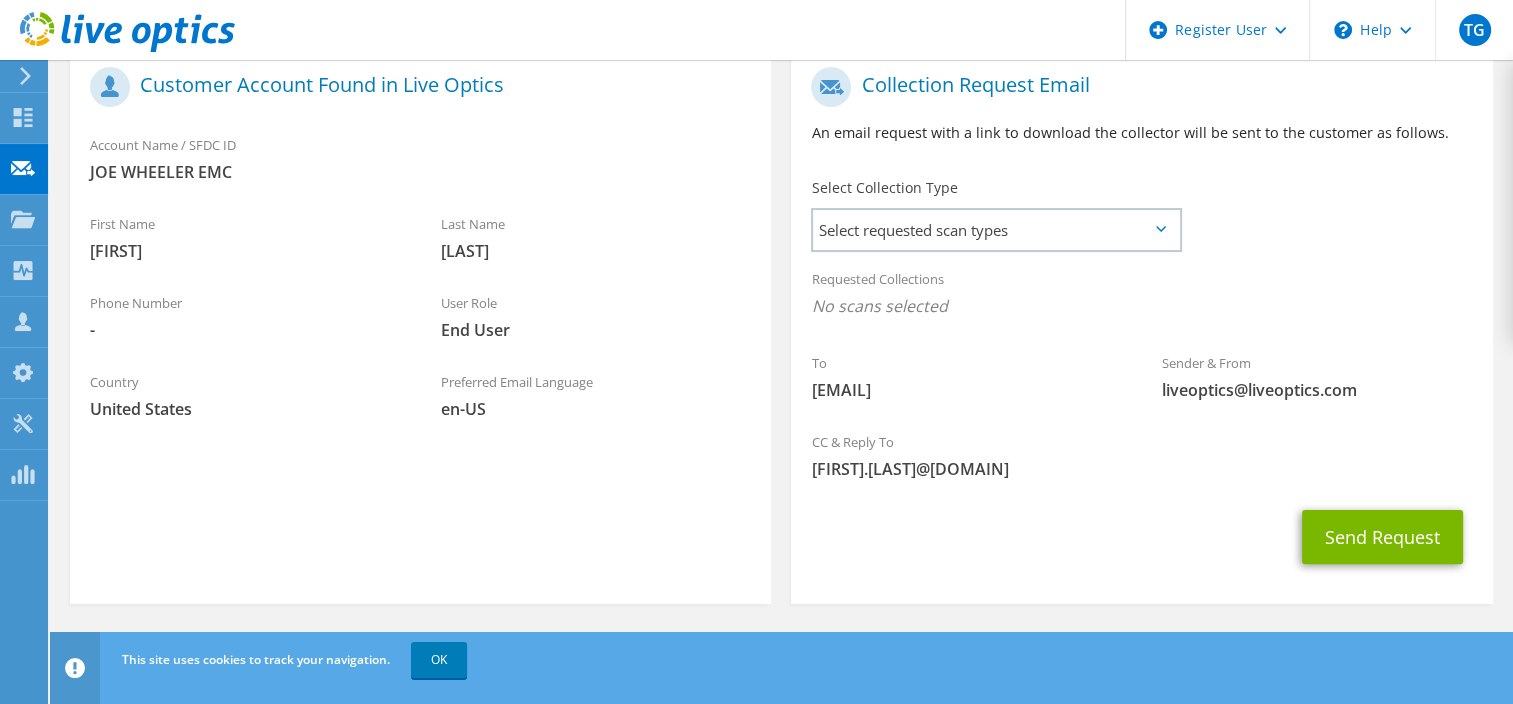 click on "Requested Collections
No scans selected" at bounding box center (1141, 295) 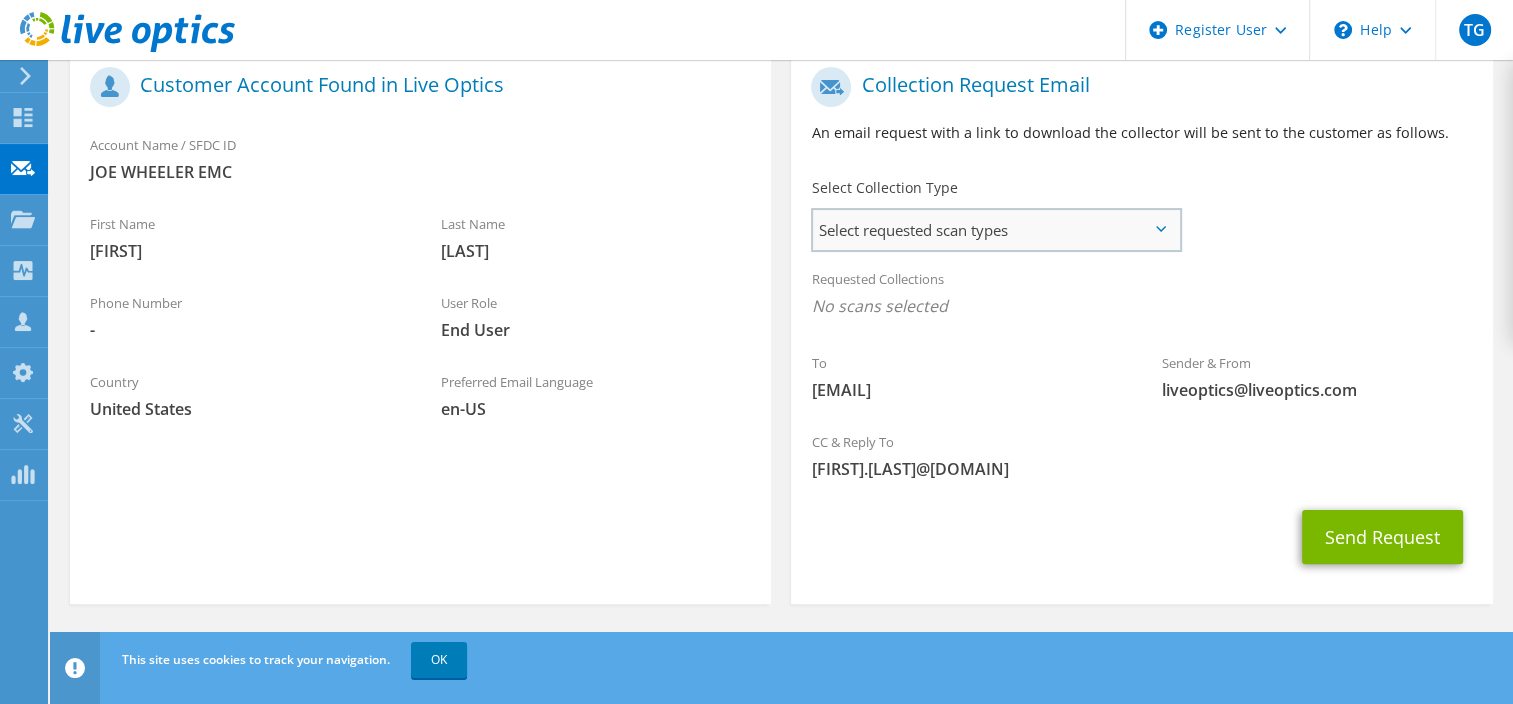 click on "Select requested scan types" at bounding box center (995, 230) 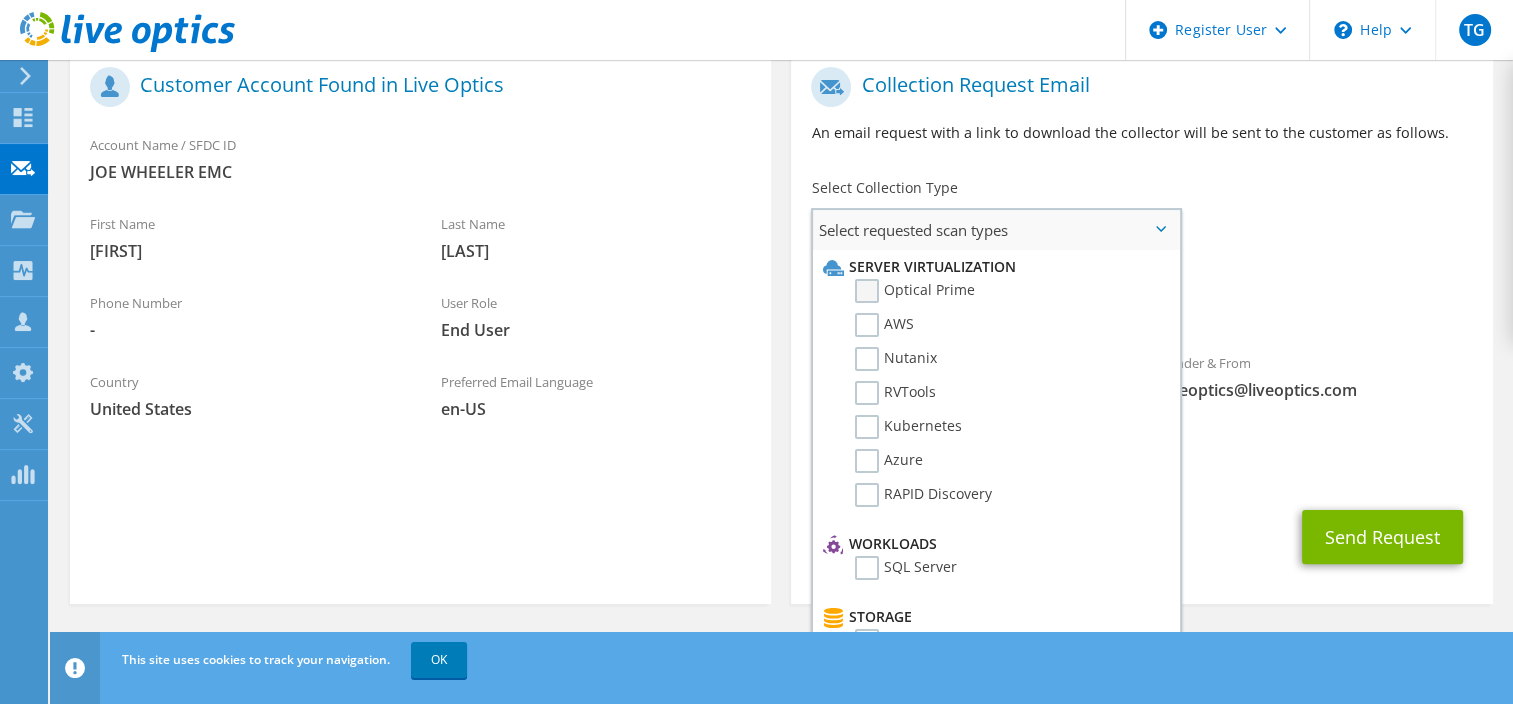 click on "Optical Prime" at bounding box center (915, 291) 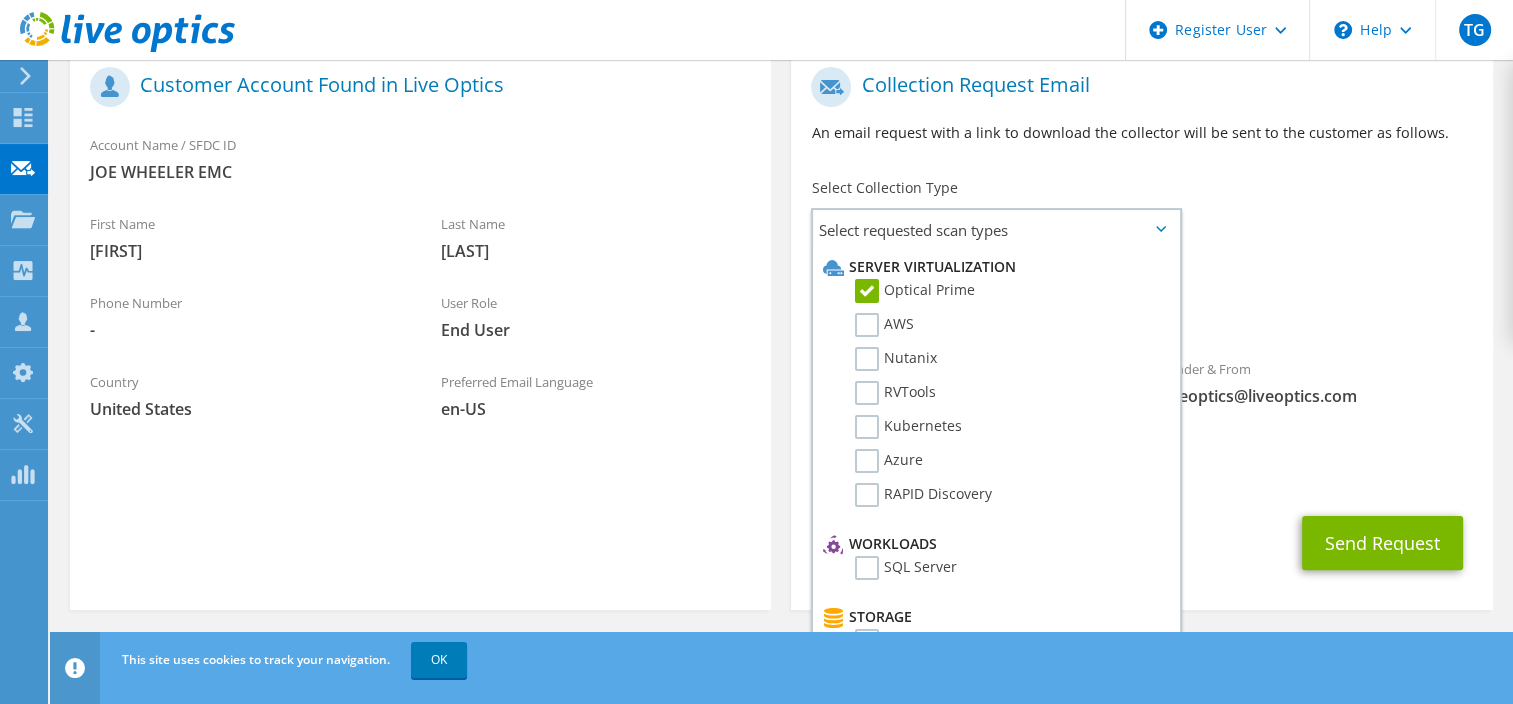 click on "Last Name
Ragan" at bounding box center (596, 242) 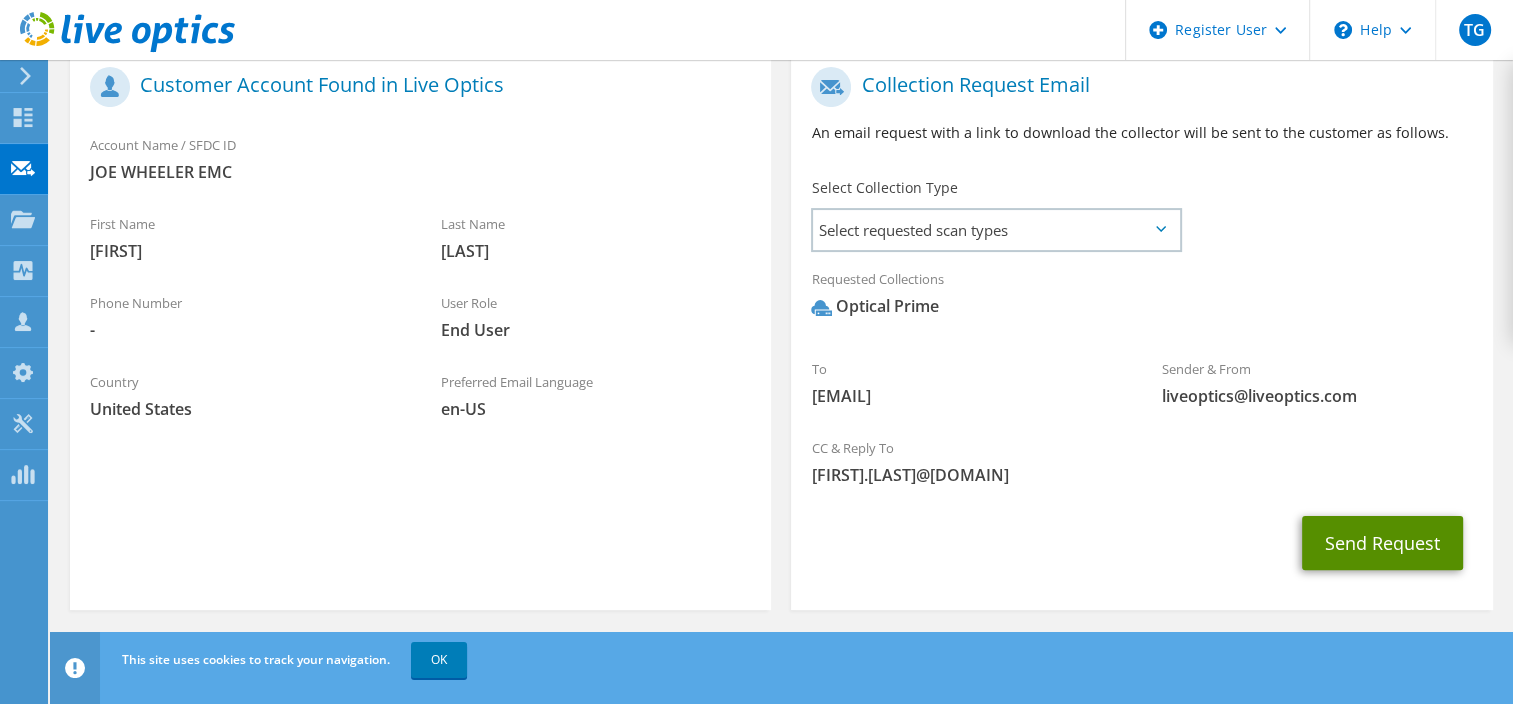 click on "Send Request" at bounding box center [1382, 543] 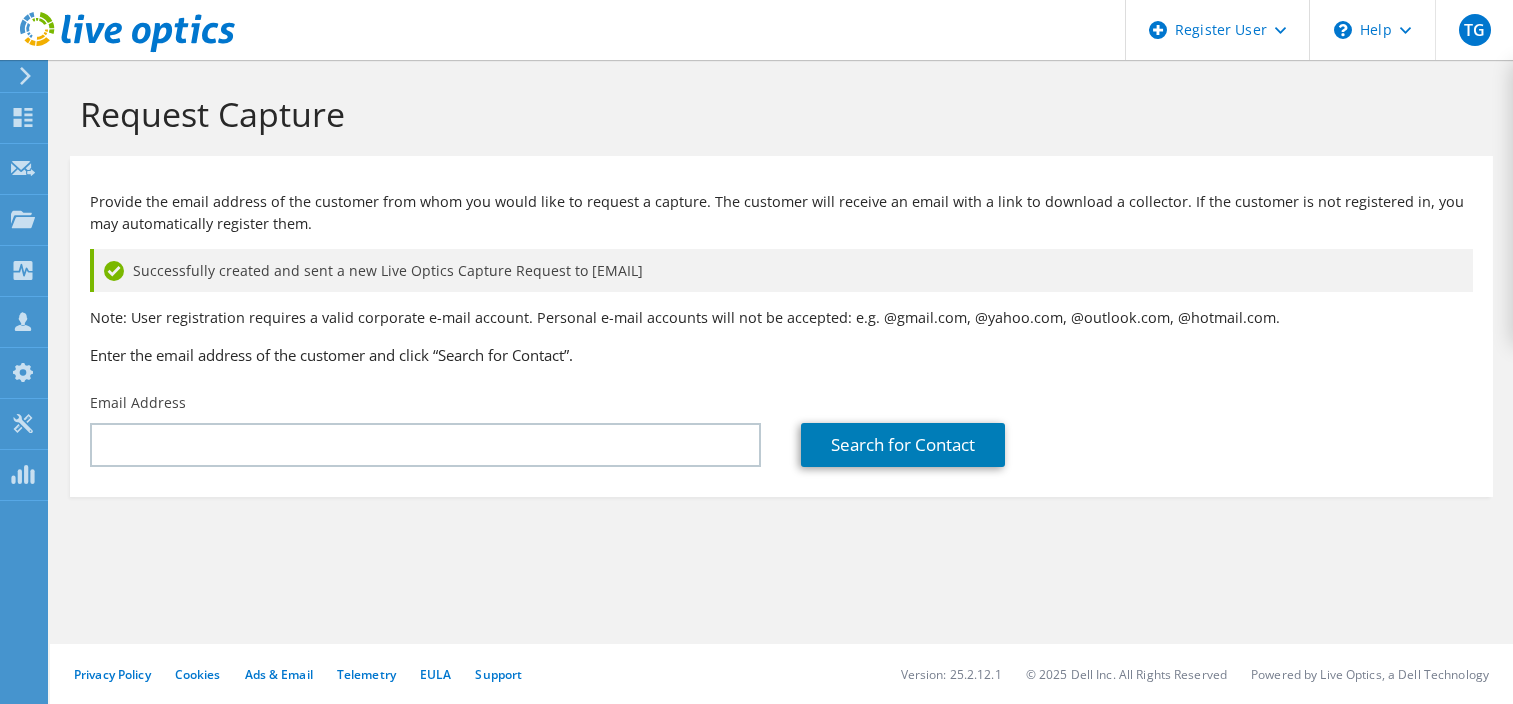 scroll, scrollTop: 0, scrollLeft: 0, axis: both 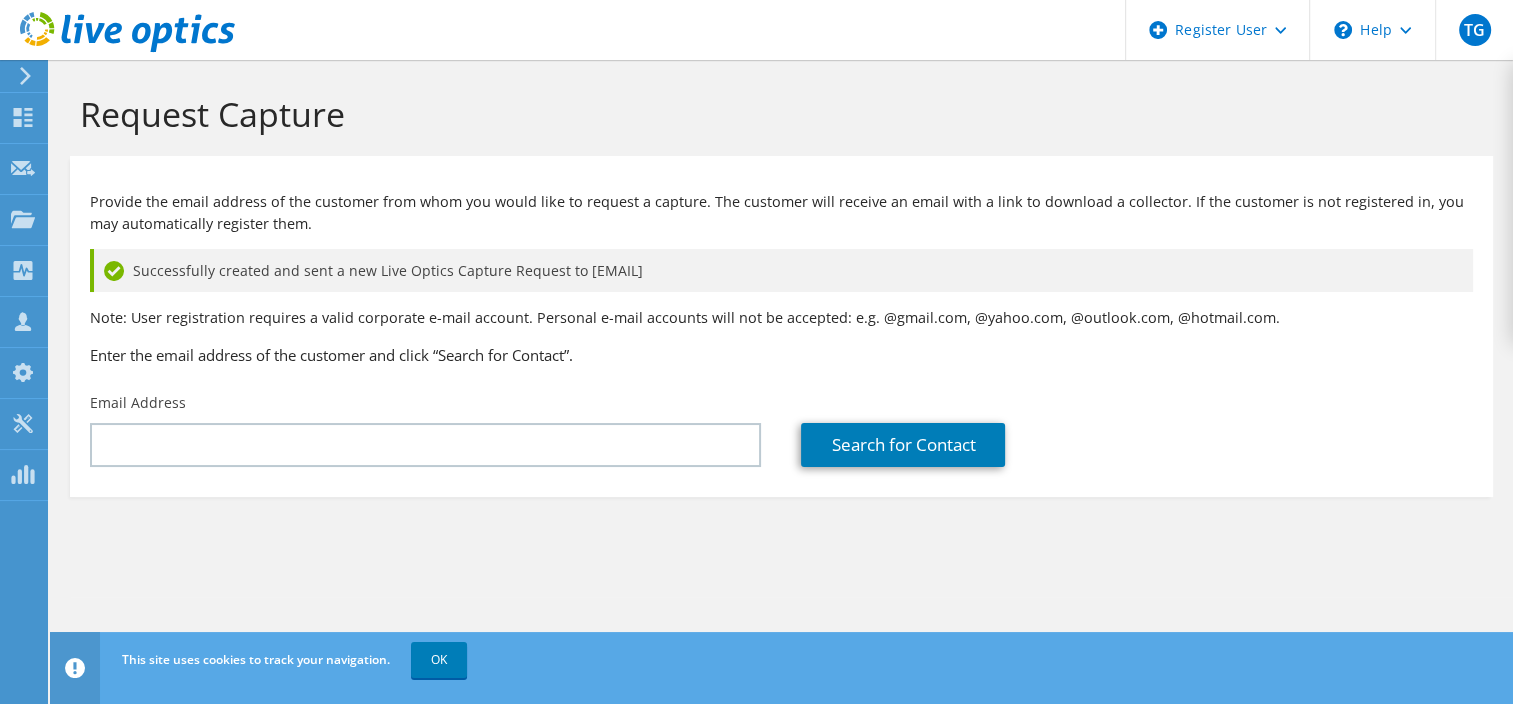 click on "Provide the email address of the customer from whom you would like to request a capture. The customer will receive an email with a link to download a collector. If the customer is not registered in, you may automatically register them." at bounding box center (781, 213) 